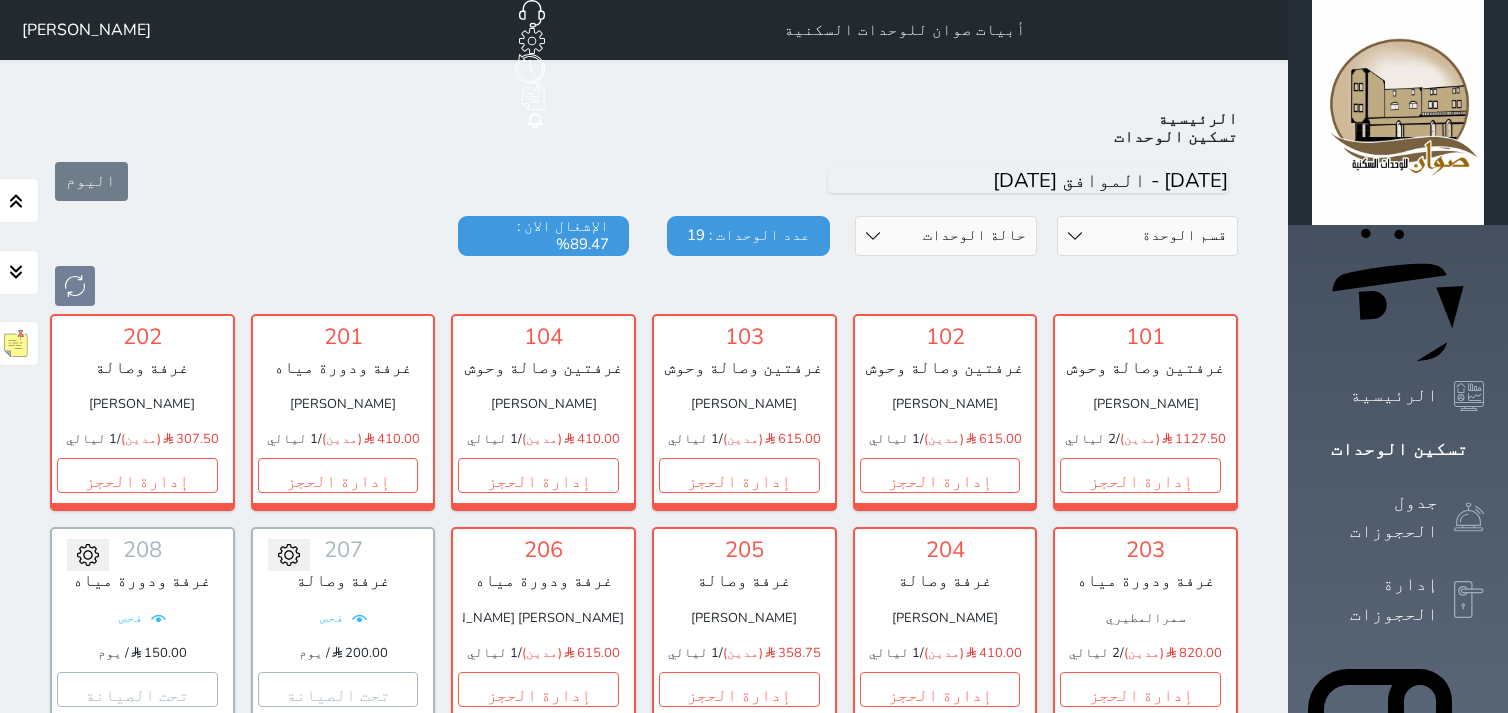 scroll, scrollTop: 77, scrollLeft: 0, axis: vertical 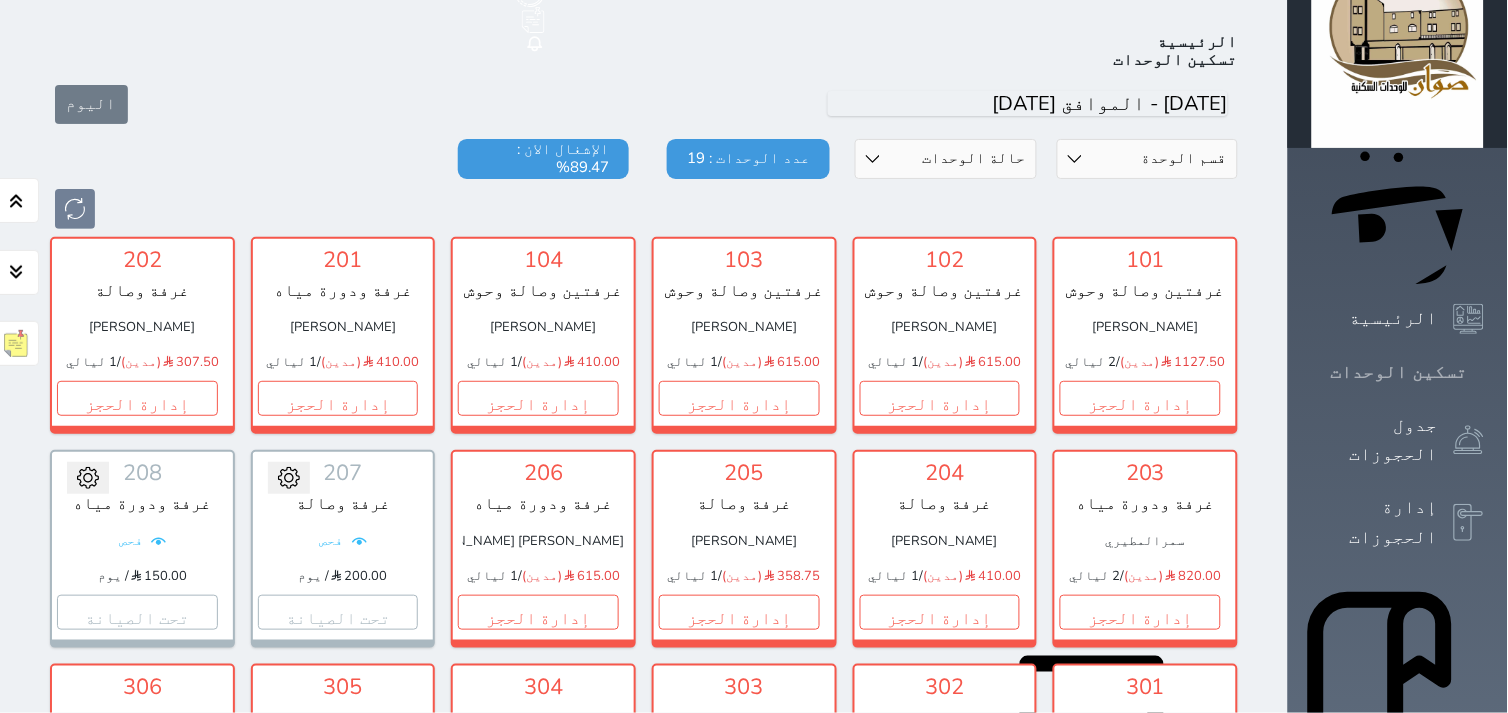 click on "تسكين الوحدات" at bounding box center [1399, 372] 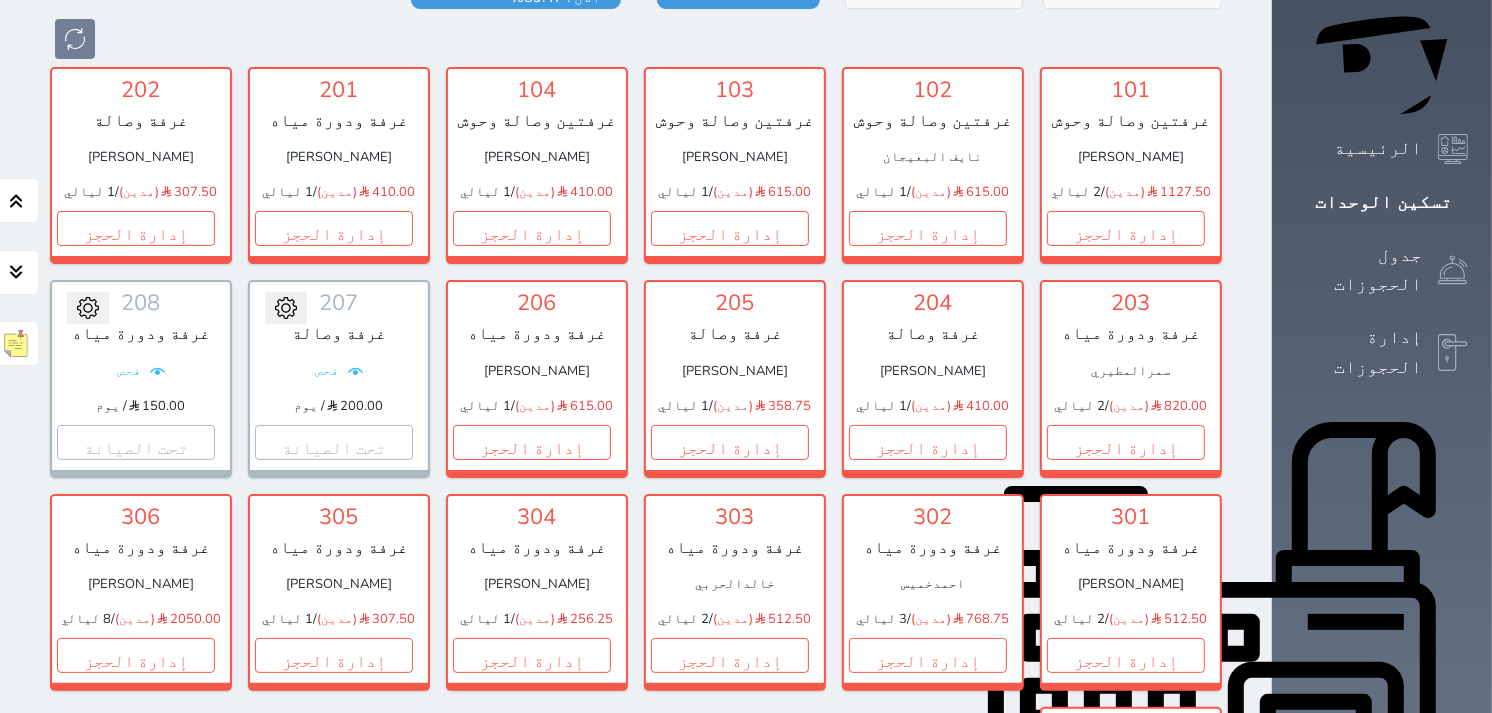 scroll, scrollTop: 188, scrollLeft: 0, axis: vertical 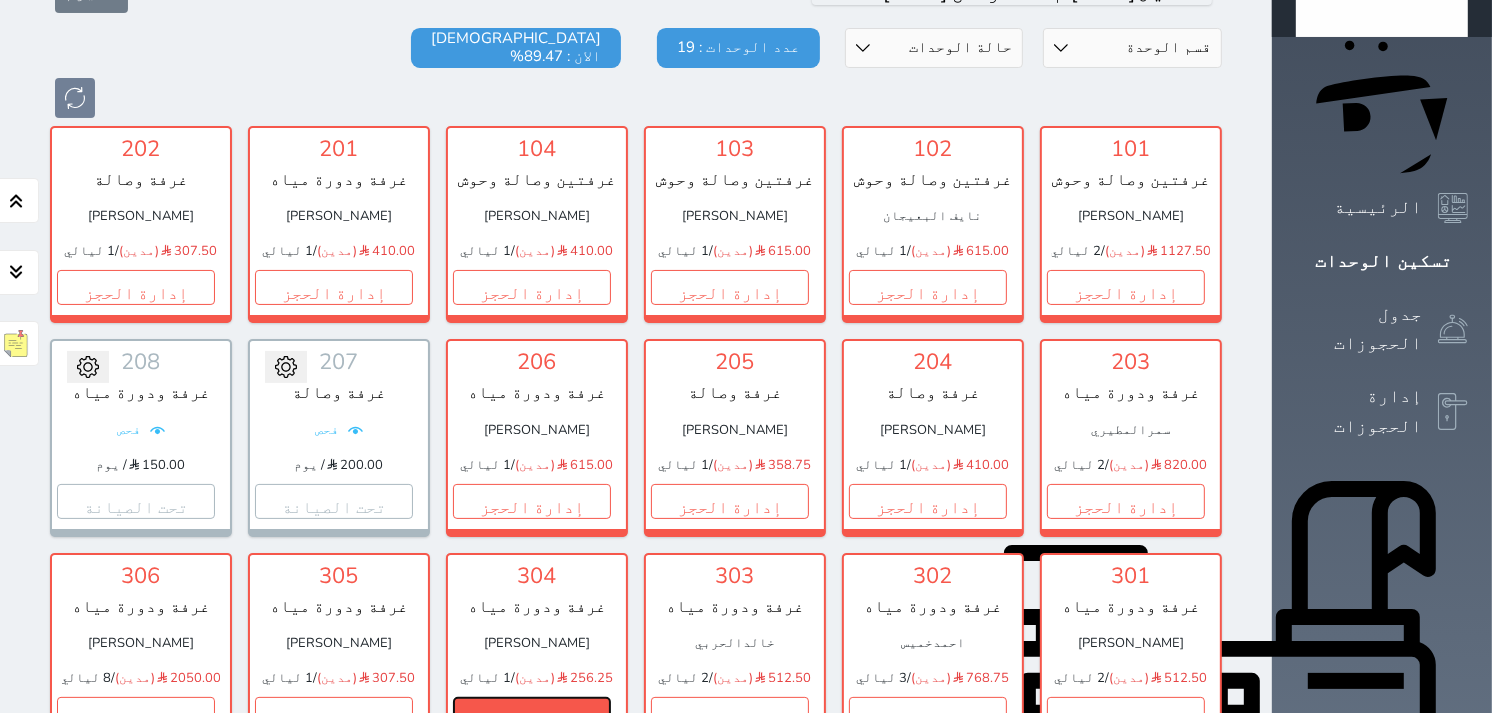 click on "إدارة الحجز" at bounding box center (532, 714) 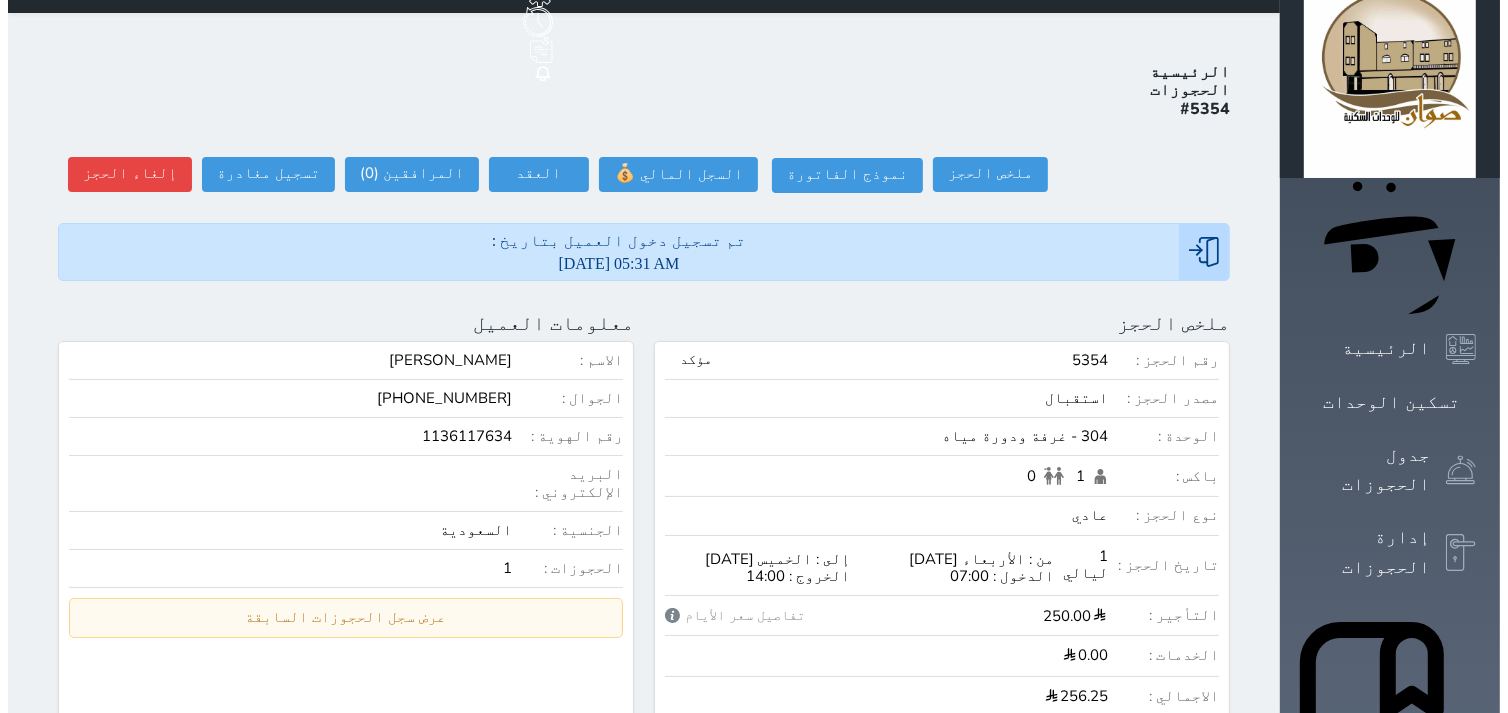scroll, scrollTop: 0, scrollLeft: 0, axis: both 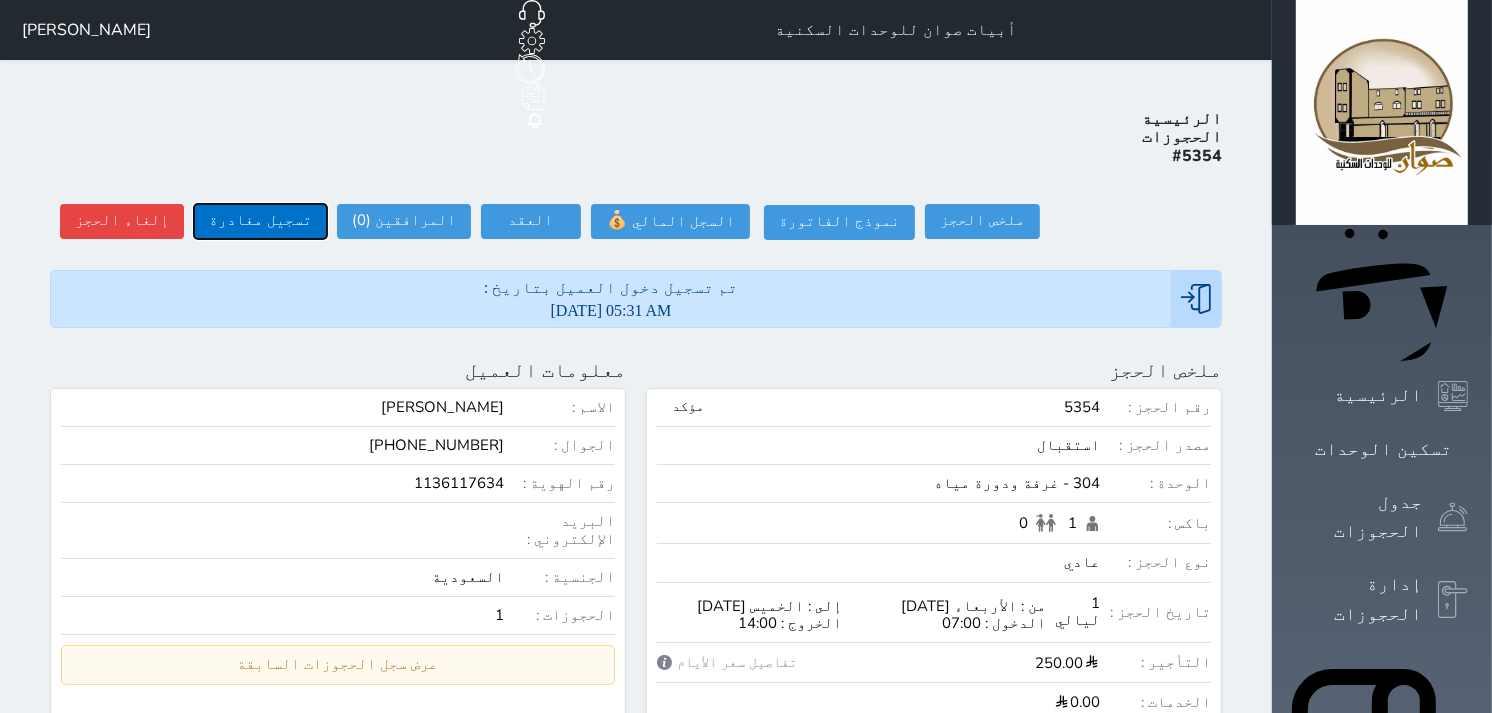 click on "تسجيل مغادرة" at bounding box center (260, 221) 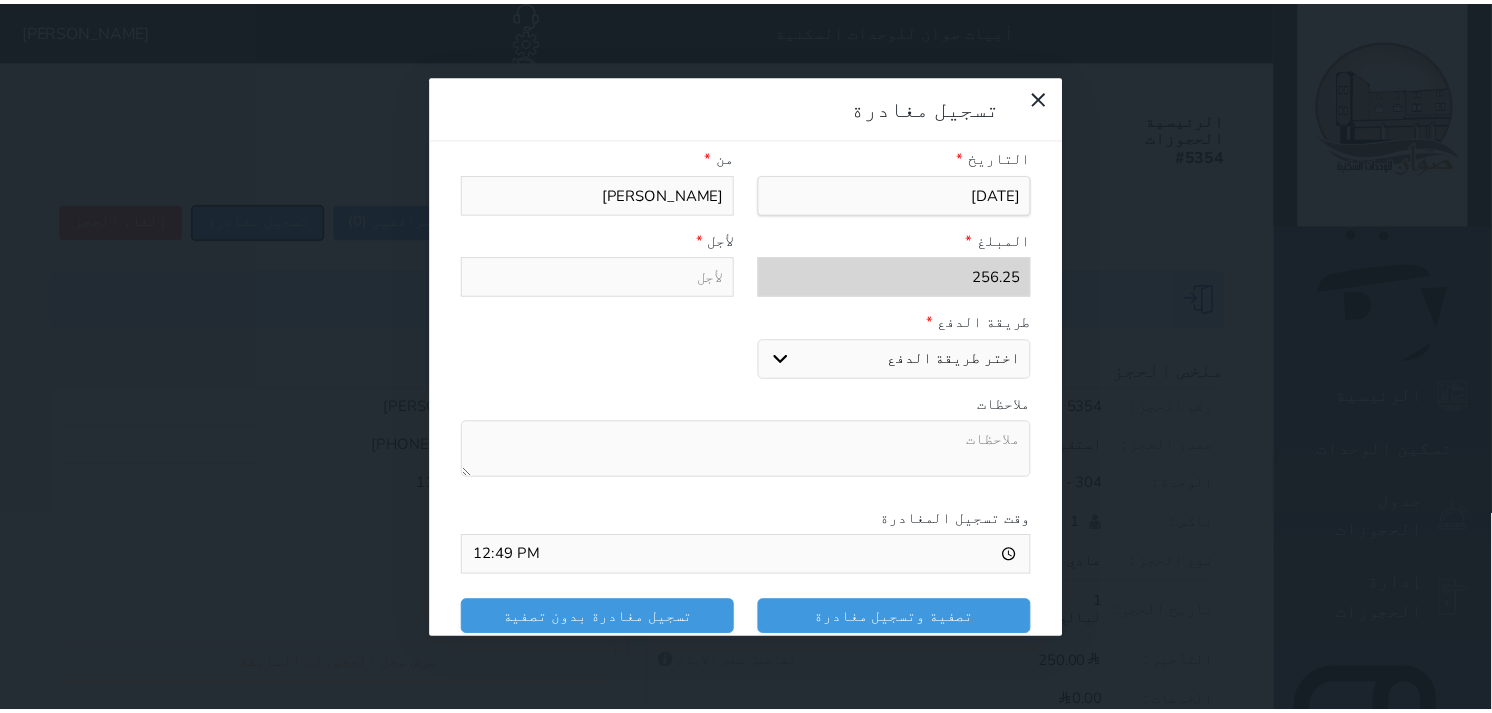 scroll, scrollTop: 311, scrollLeft: 0, axis: vertical 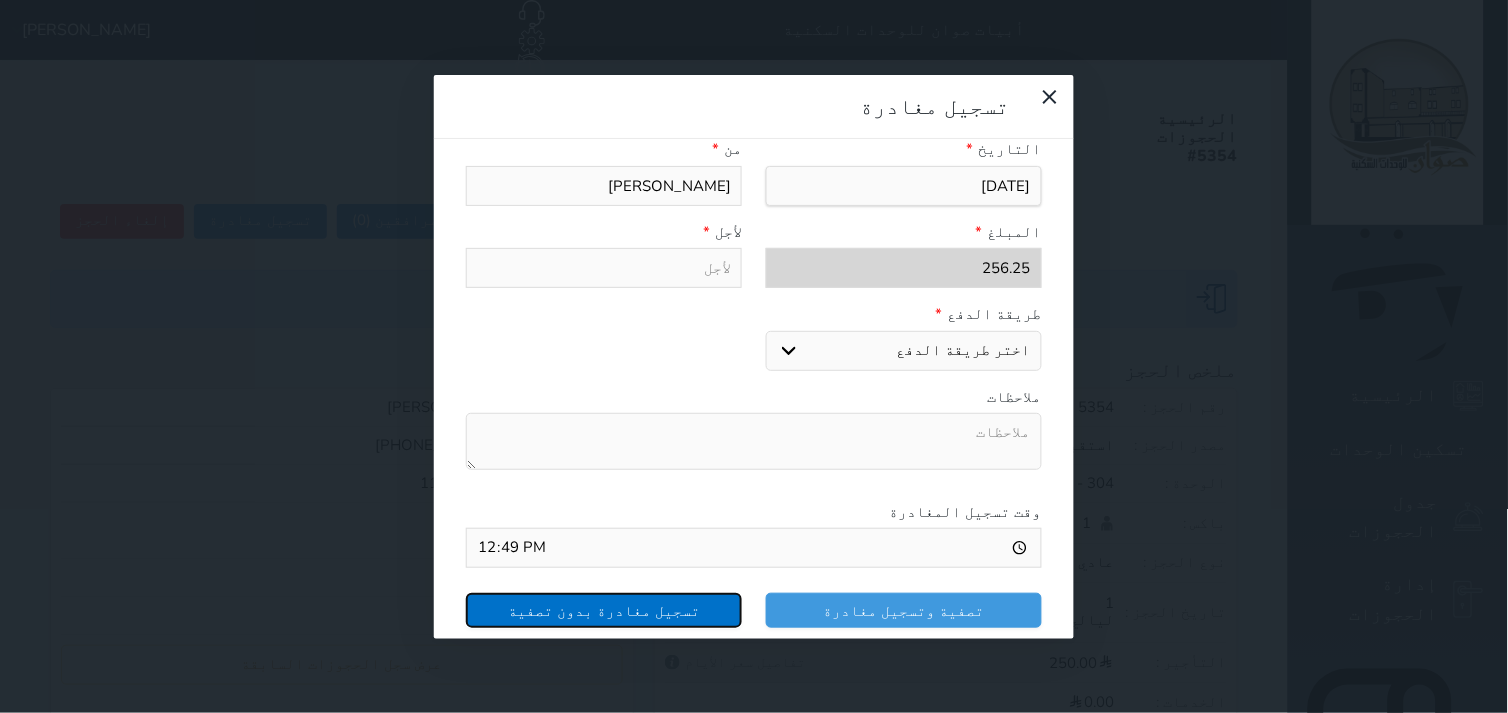 click on "تسجيل مغادرة بدون تصفية" at bounding box center (604, 610) 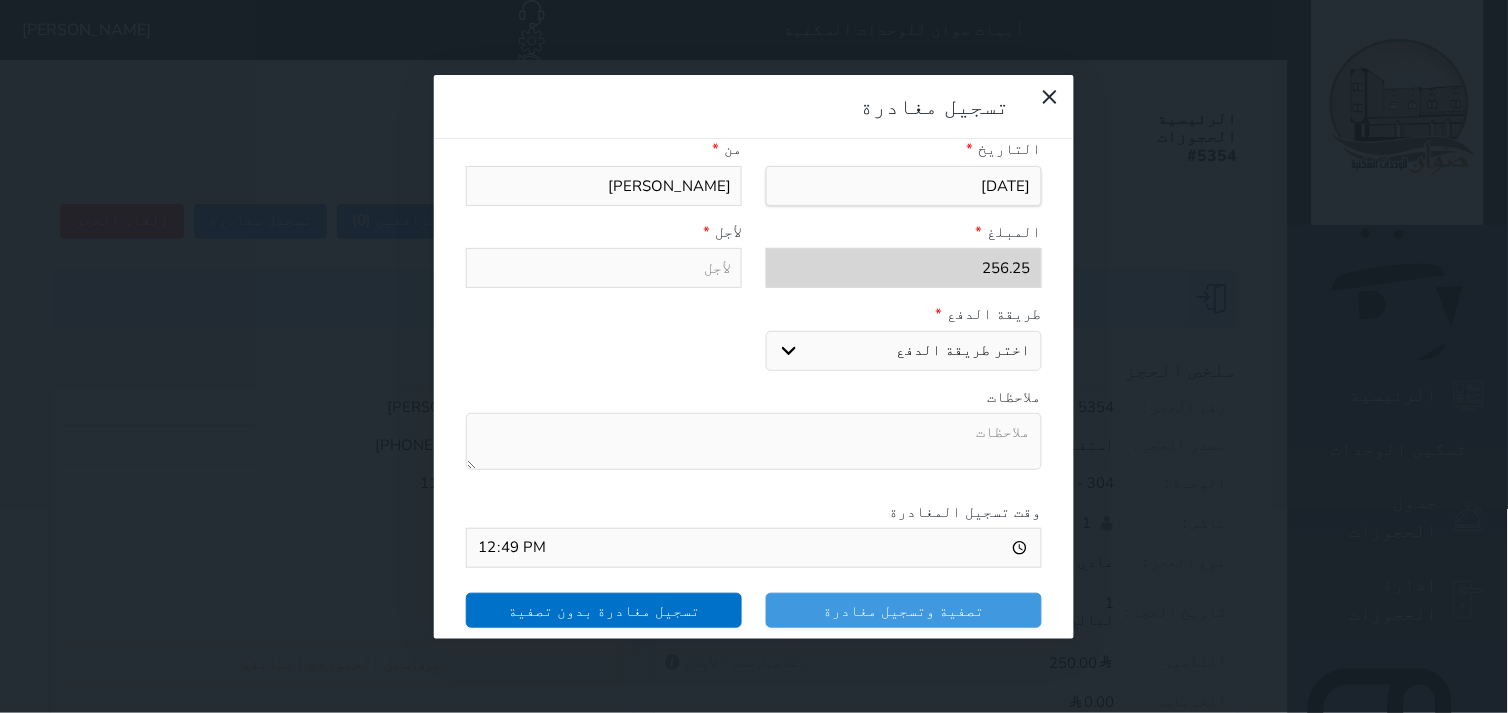 select 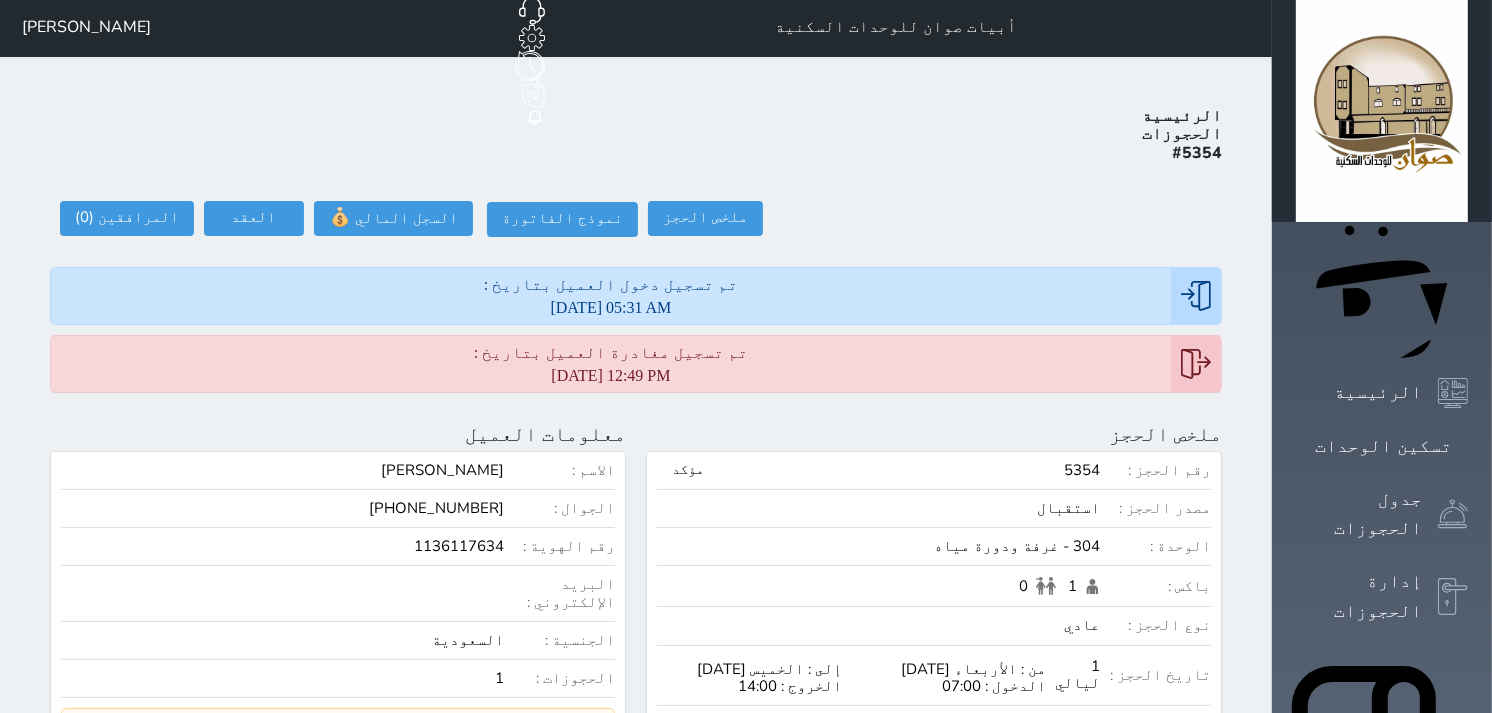 scroll, scrollTop: 0, scrollLeft: 0, axis: both 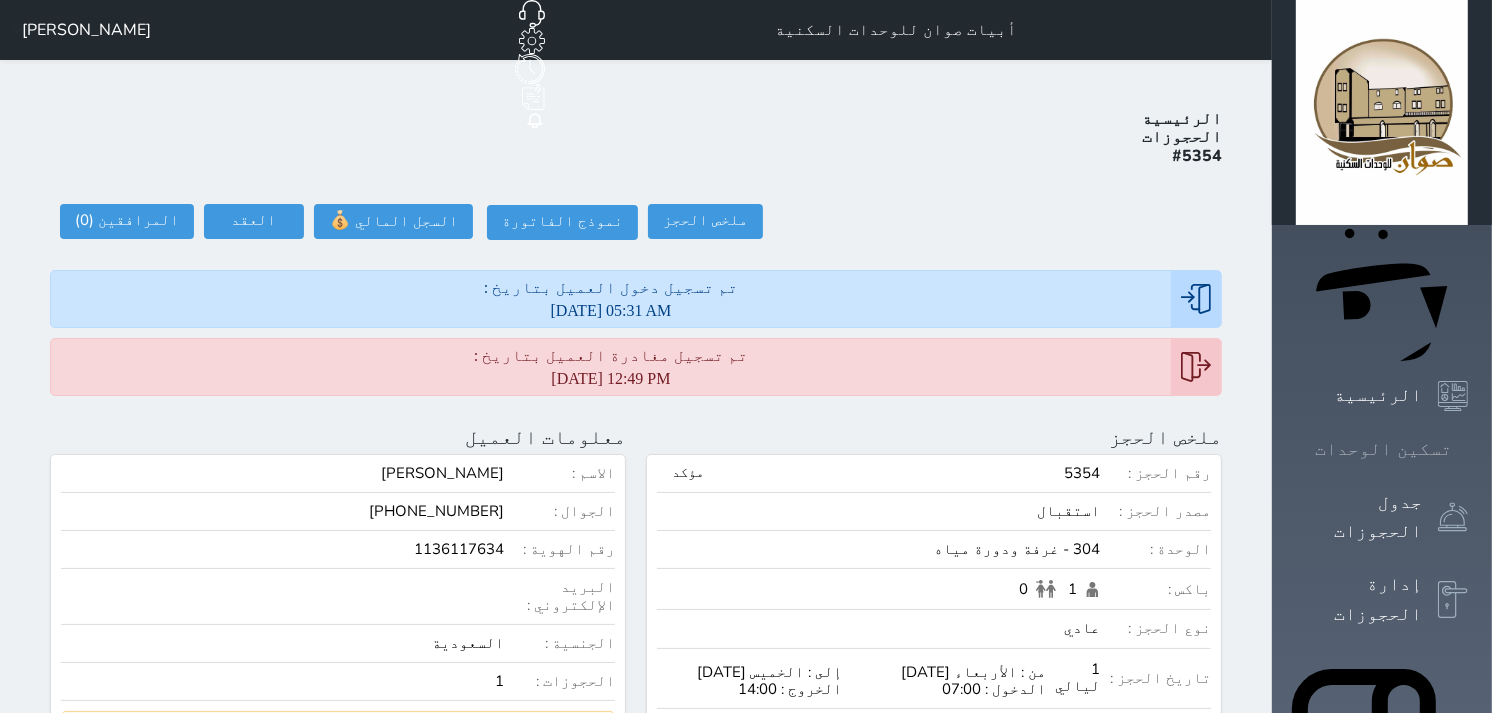click 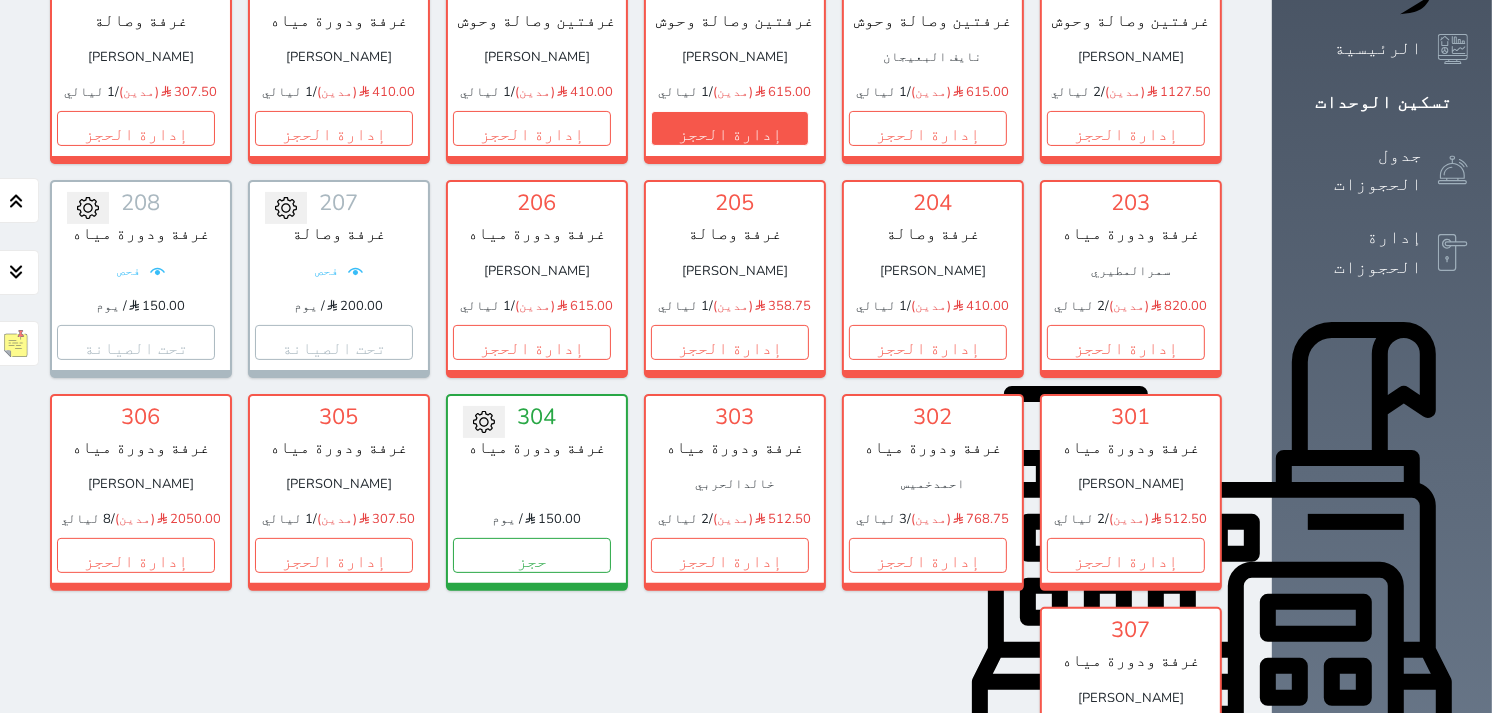 scroll, scrollTop: 411, scrollLeft: 0, axis: vertical 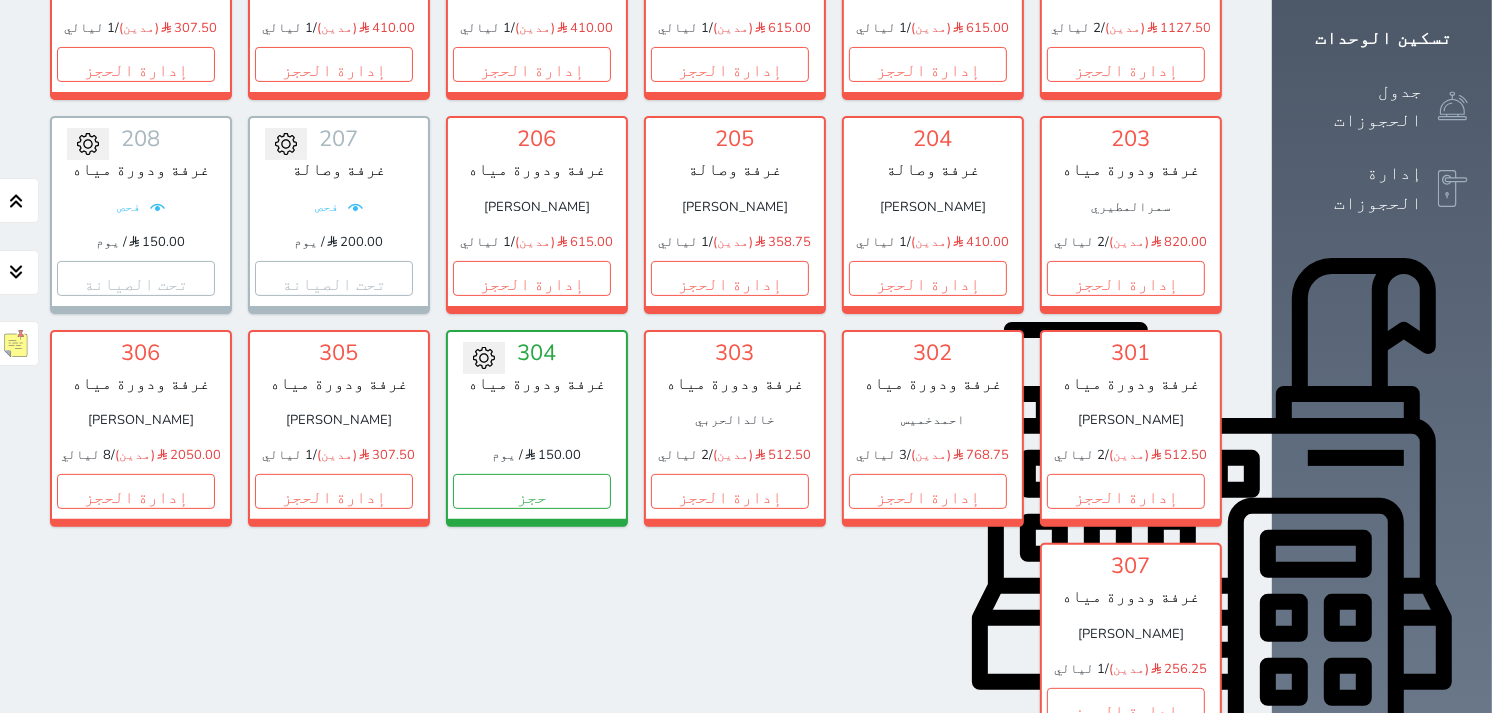 click on "[PERSON_NAME]" at bounding box center [339, 420] 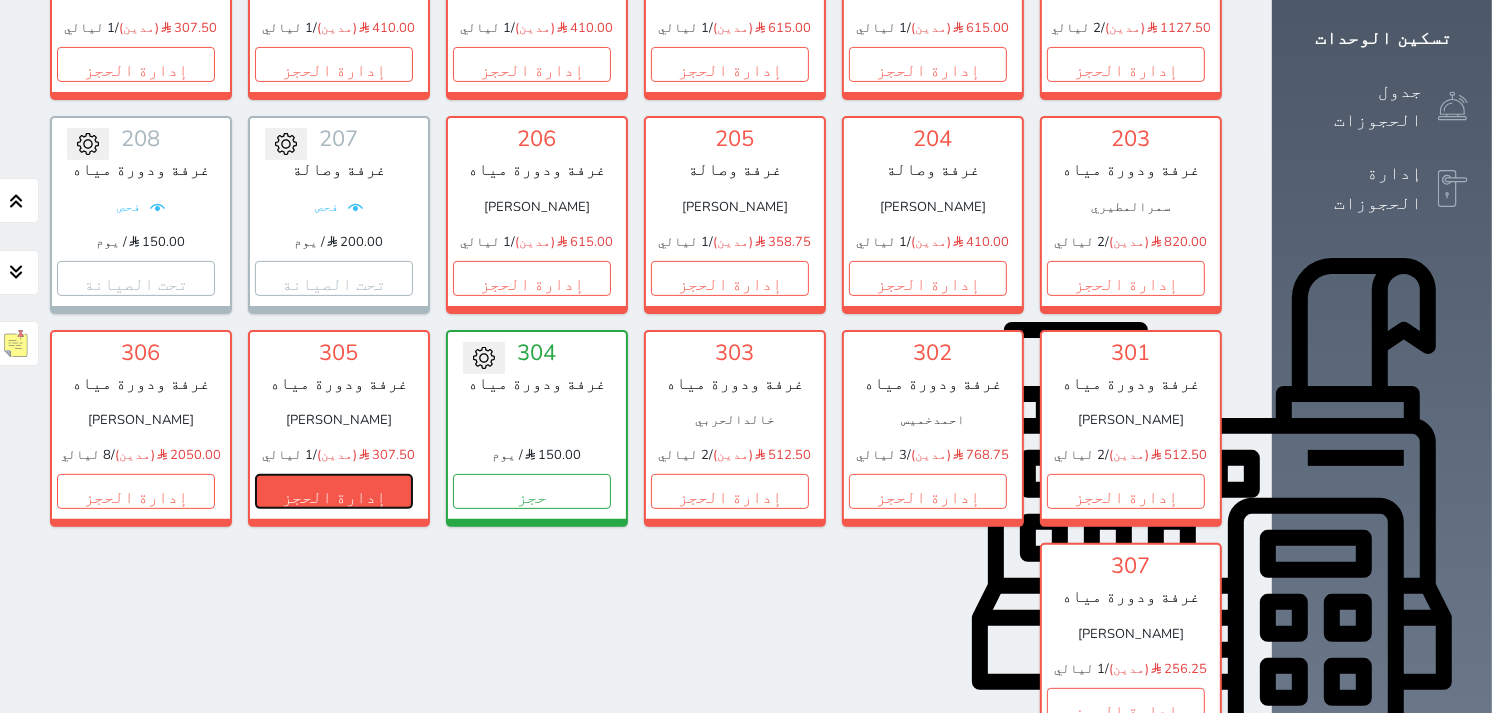 click on "إدارة الحجز" at bounding box center [334, 491] 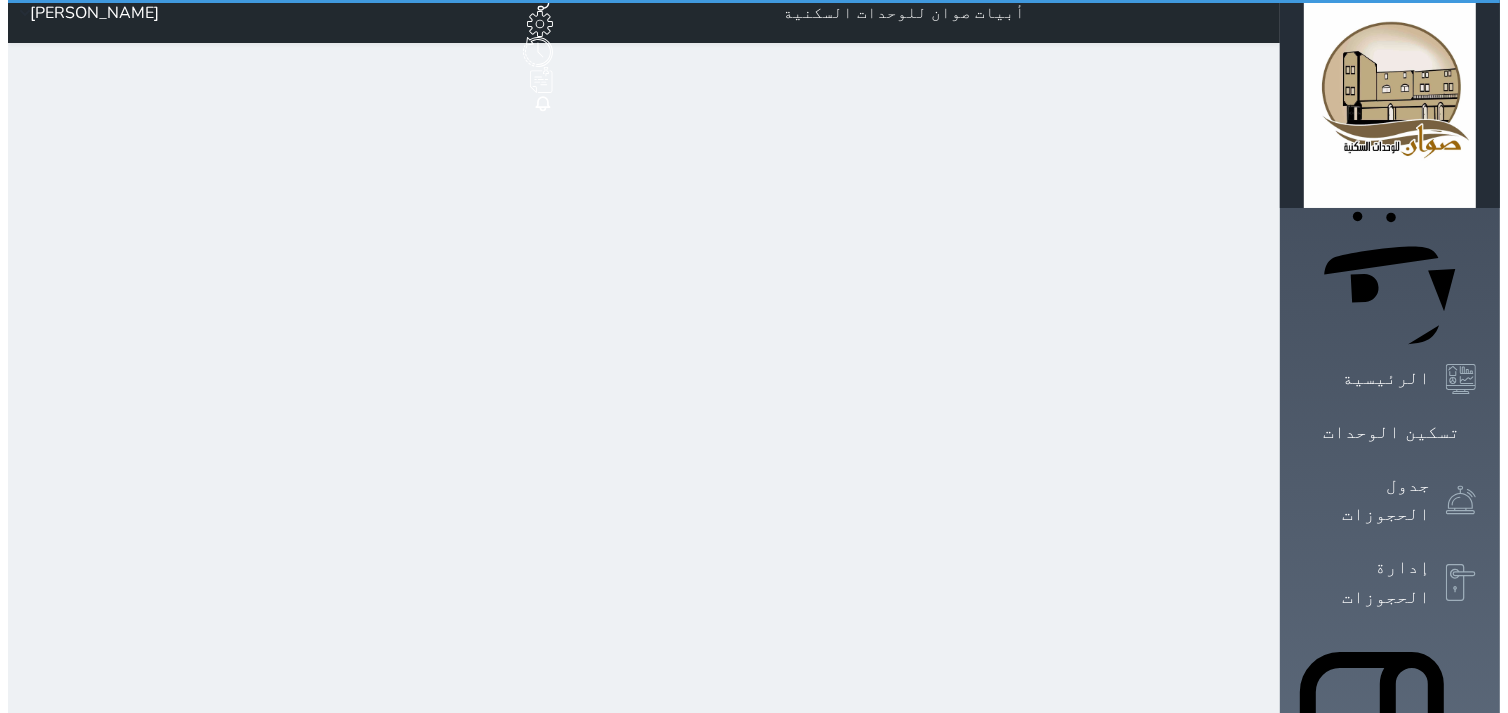 scroll, scrollTop: 0, scrollLeft: 0, axis: both 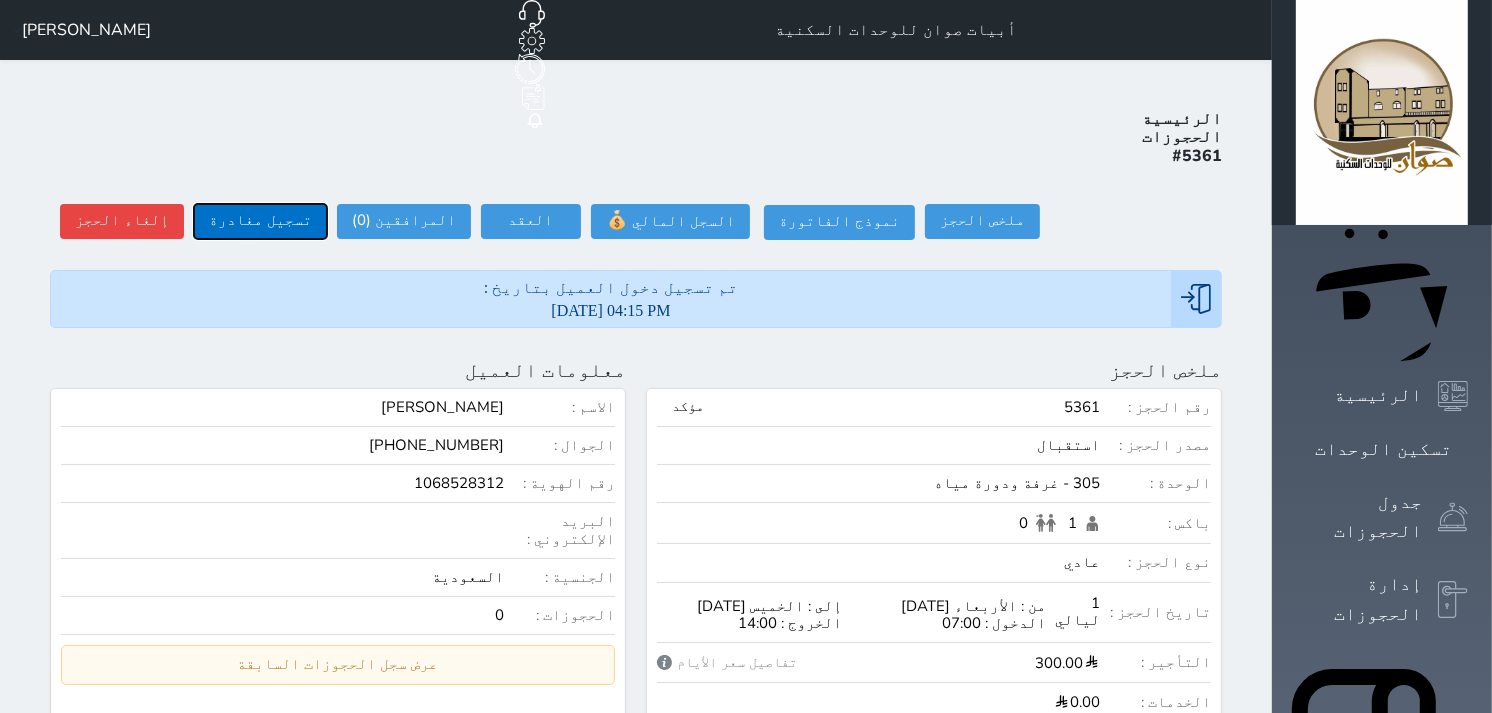 click on "تسجيل مغادرة" at bounding box center [260, 221] 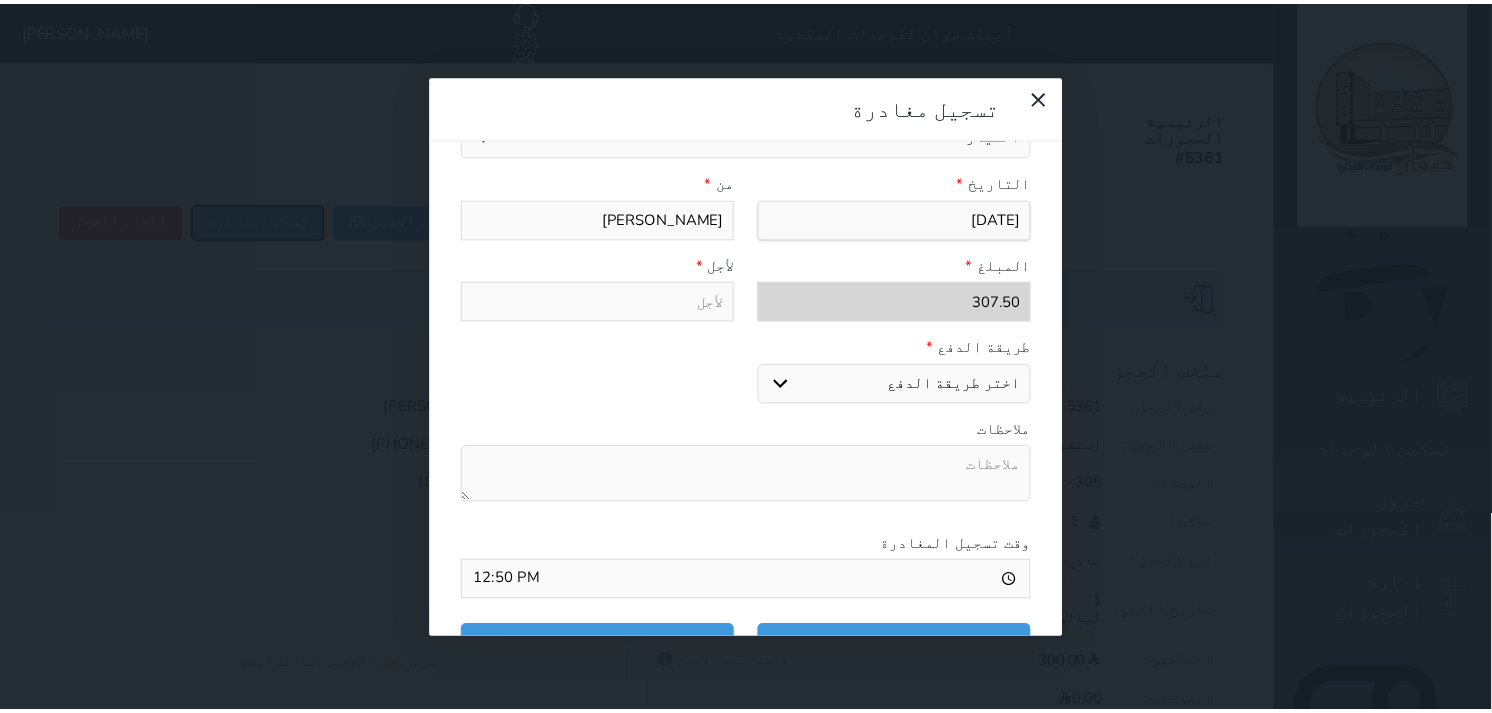scroll, scrollTop: 311, scrollLeft: 0, axis: vertical 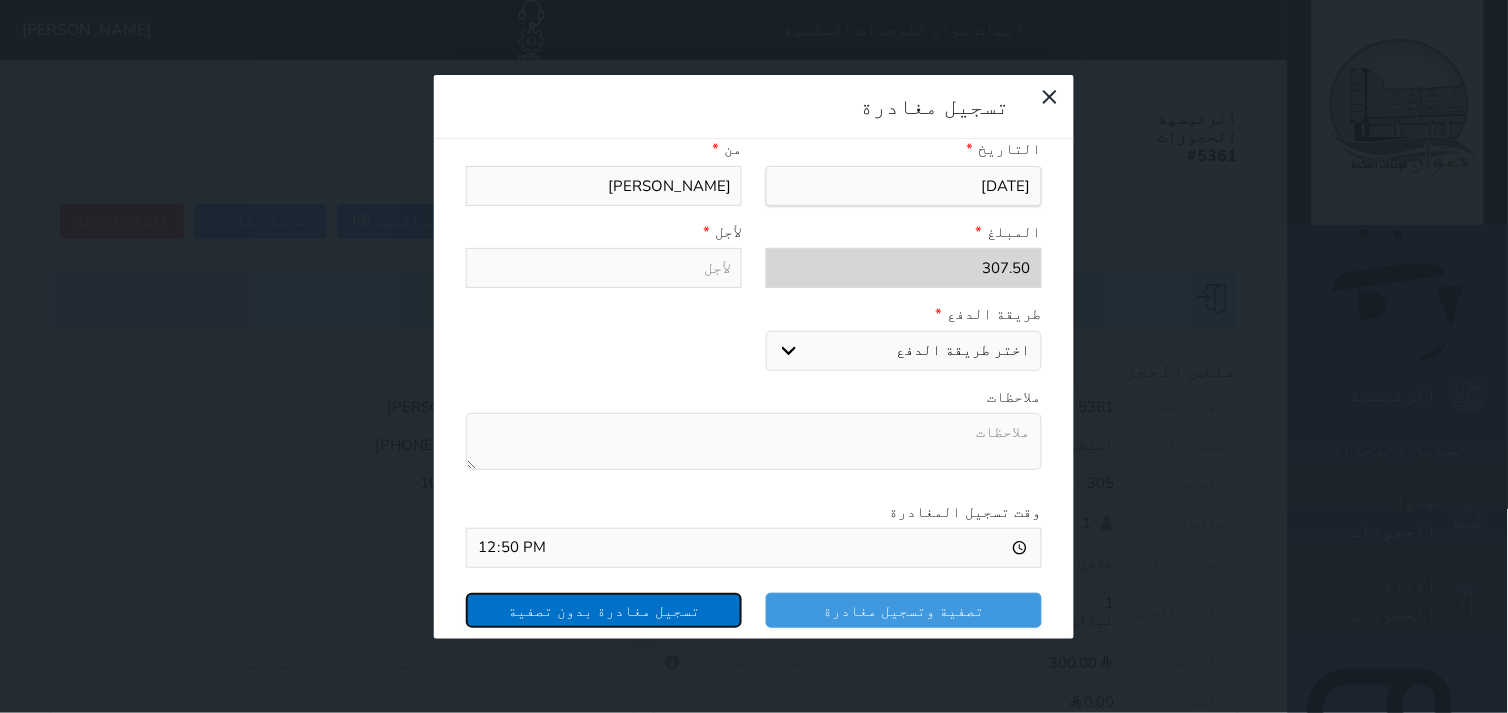 click on "تسجيل مغادرة بدون تصفية" at bounding box center (604, 610) 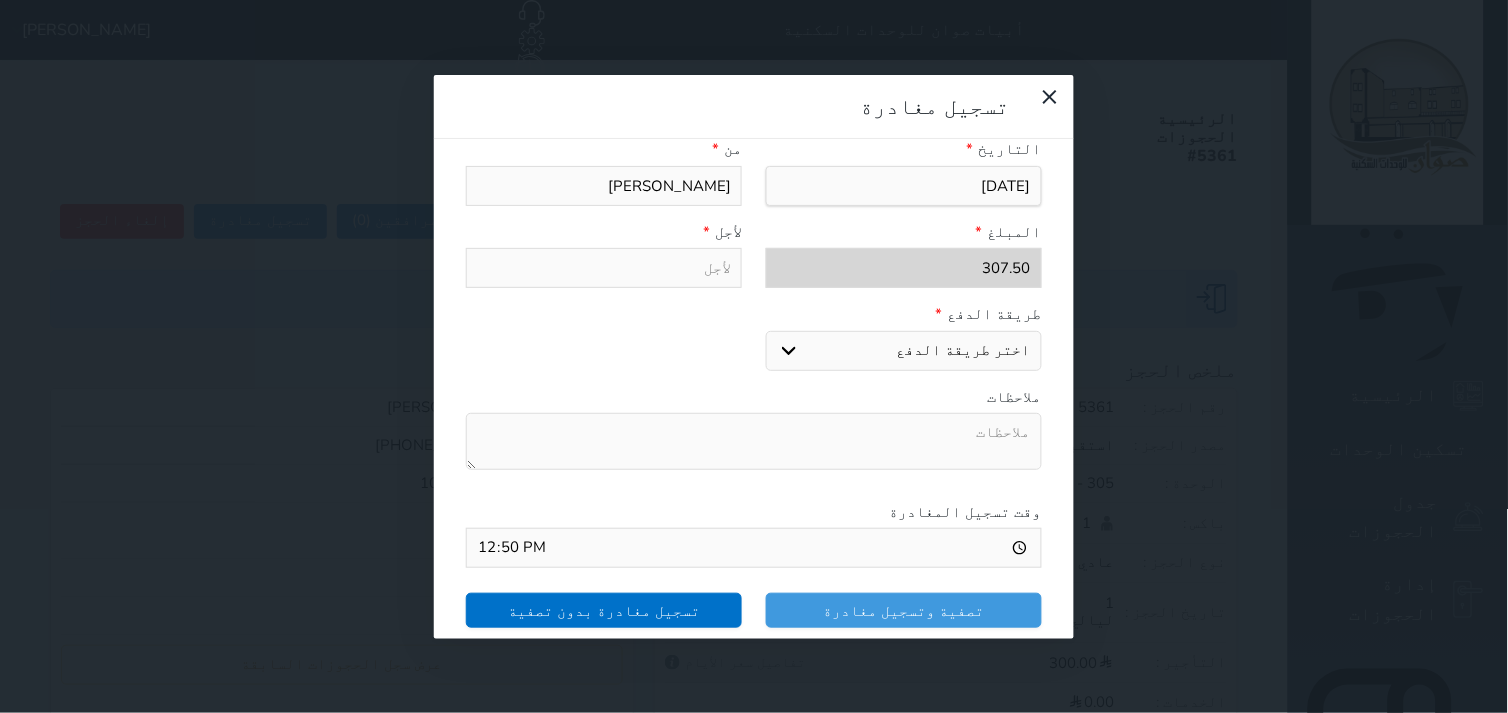 select 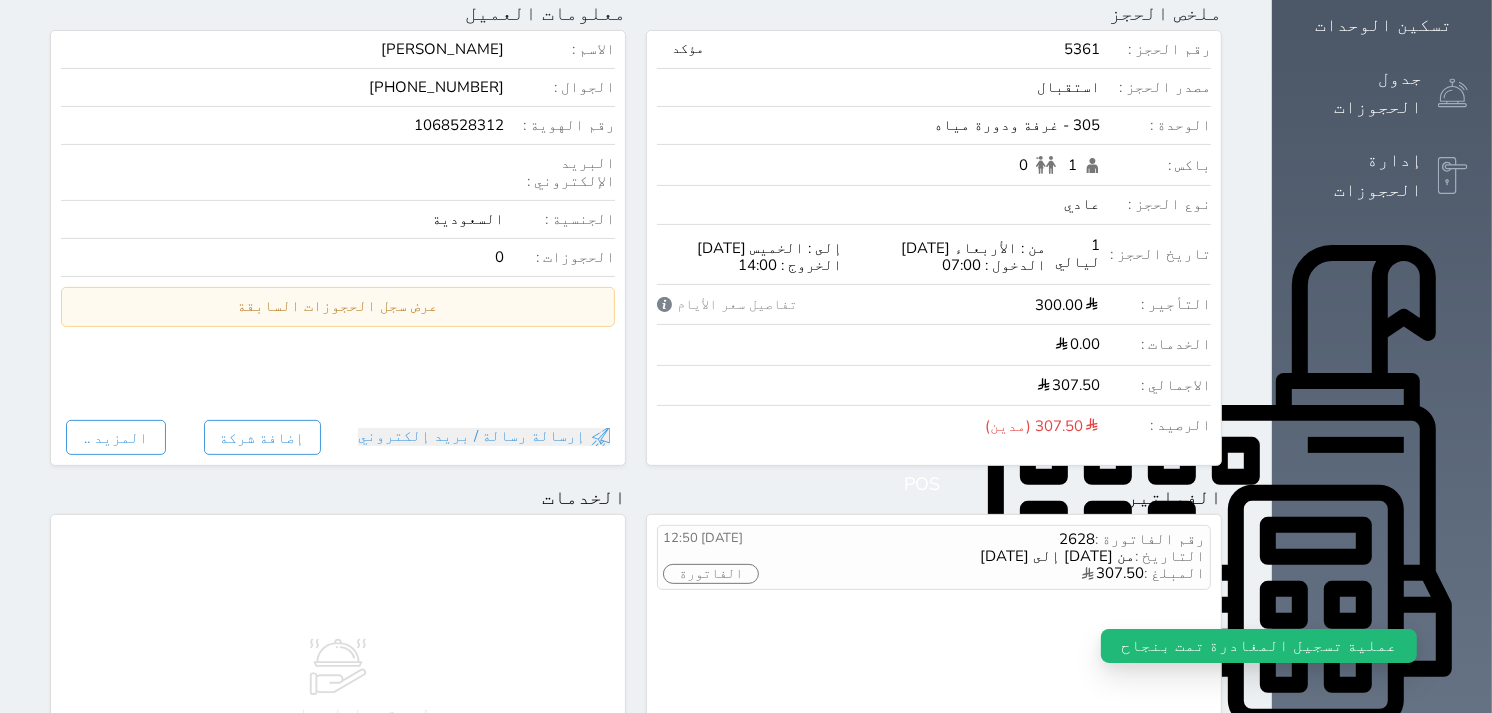 scroll, scrollTop: 0, scrollLeft: 0, axis: both 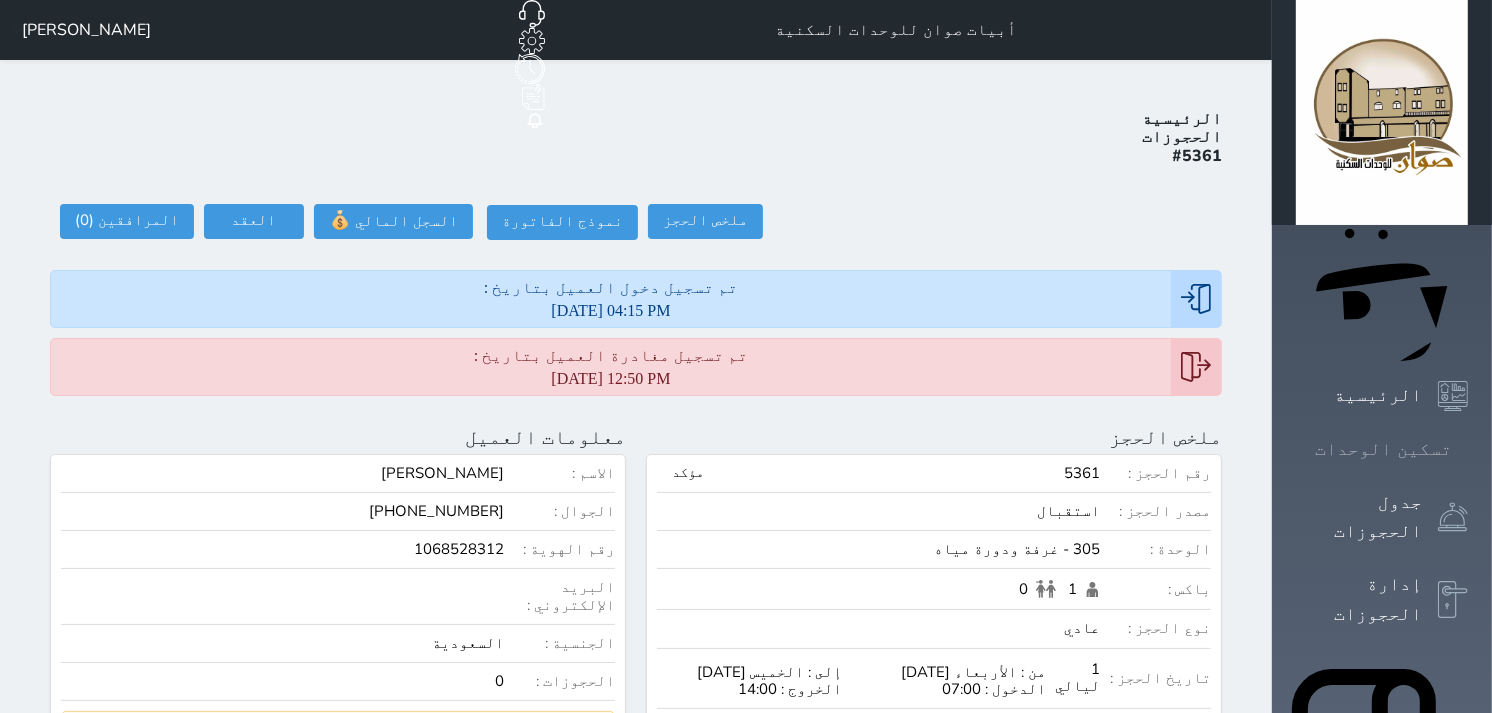 click on "تسكين الوحدات" at bounding box center [1382, 449] 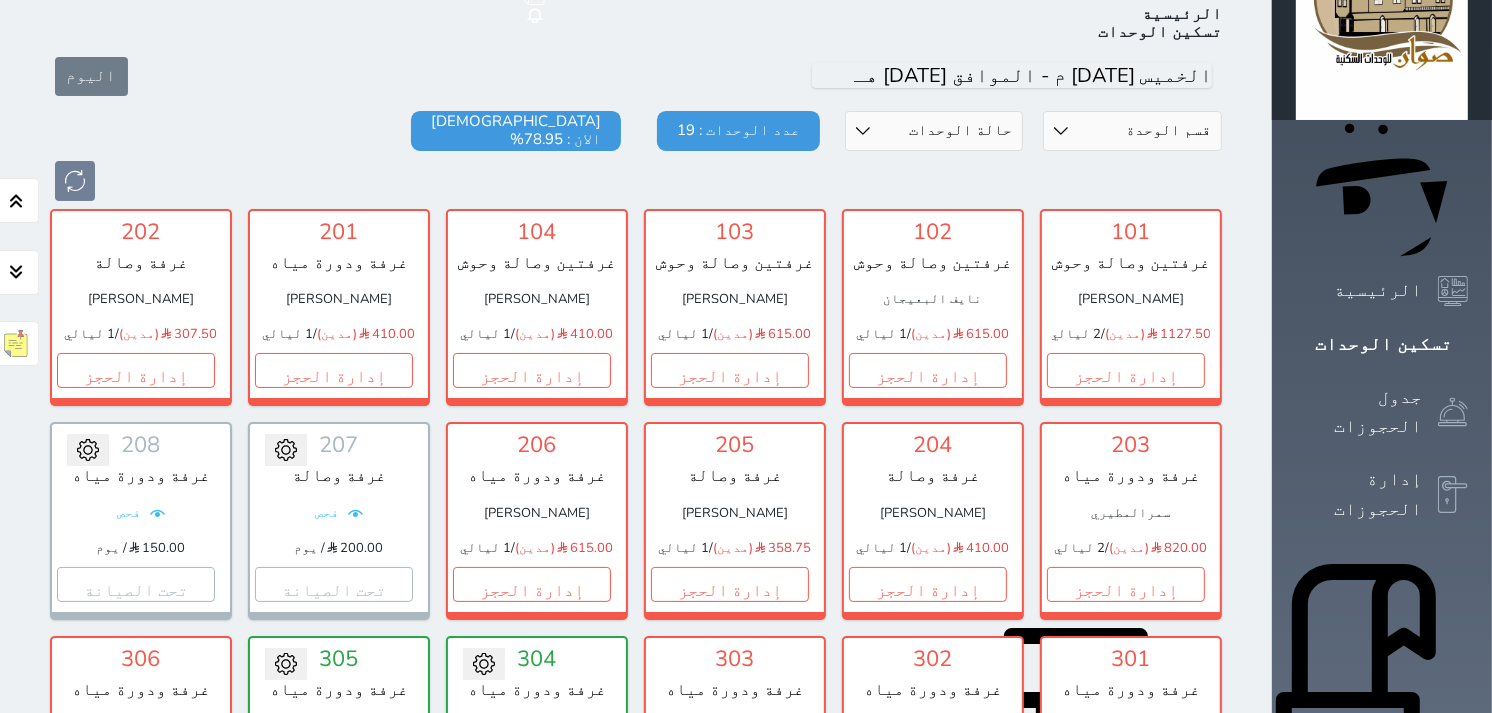 scroll, scrollTop: 0, scrollLeft: 0, axis: both 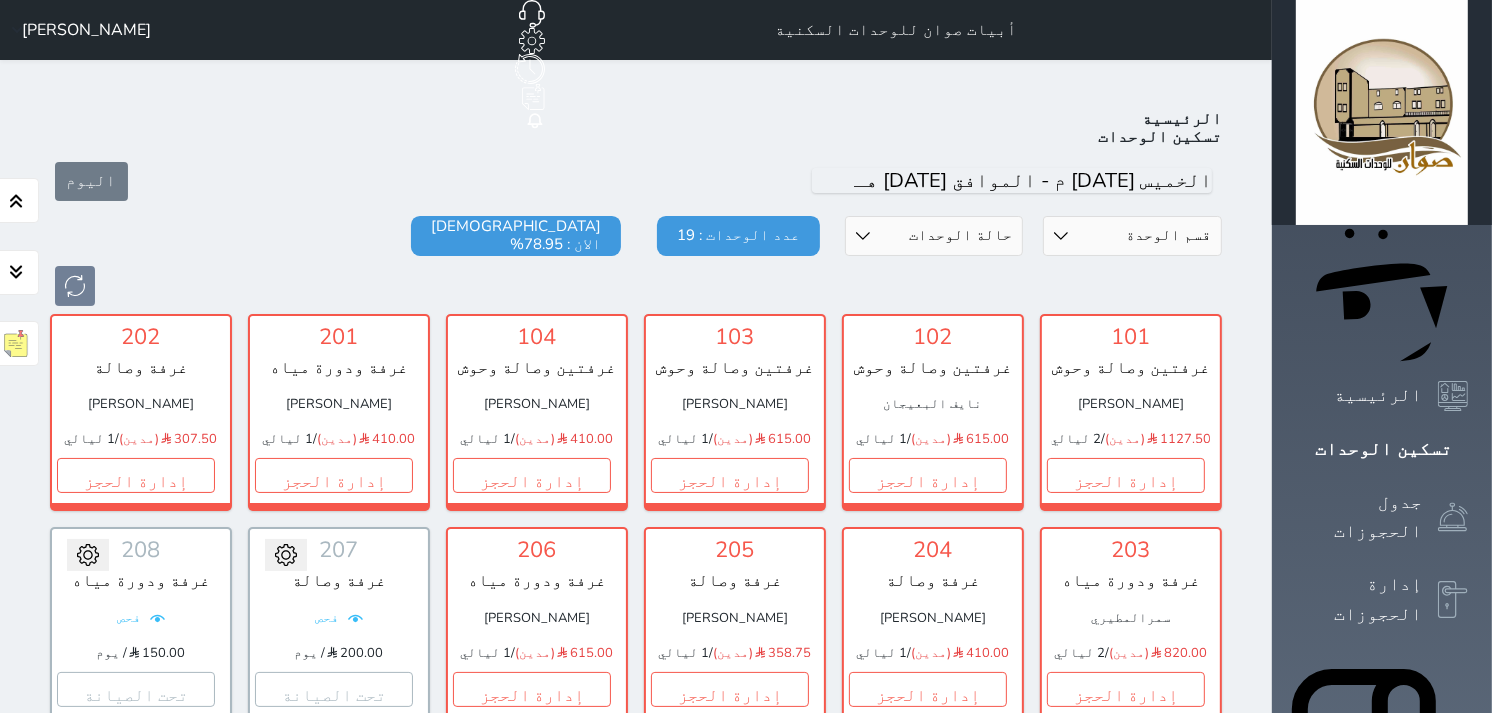 click on "حالة الوحدات متاح تحت التنظيف تحت الصيانة سجل دخول  لم يتم تسجيل الدخول" at bounding box center [934, 236] 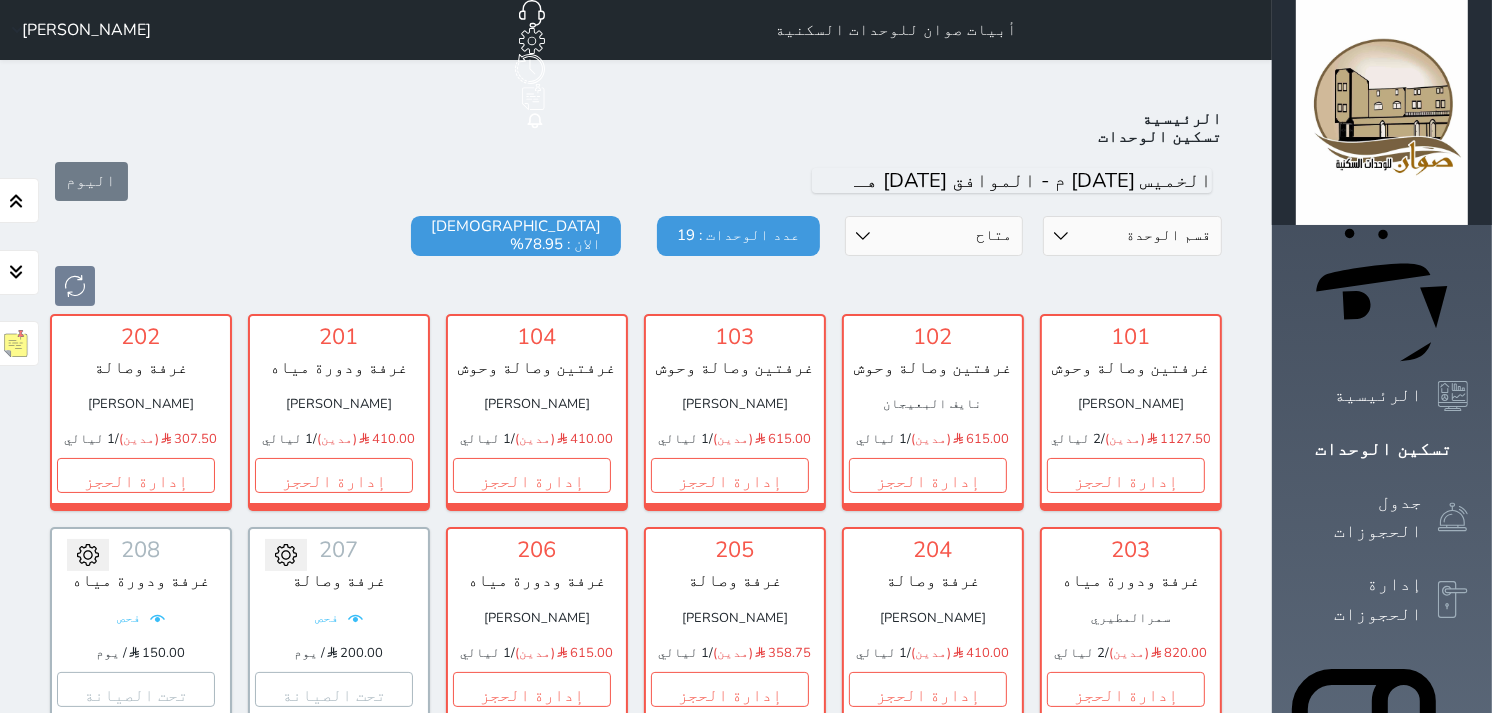 click on "حالة الوحدات متاح تحت التنظيف تحت الصيانة سجل دخول  لم يتم تسجيل الدخول" at bounding box center (934, 236) 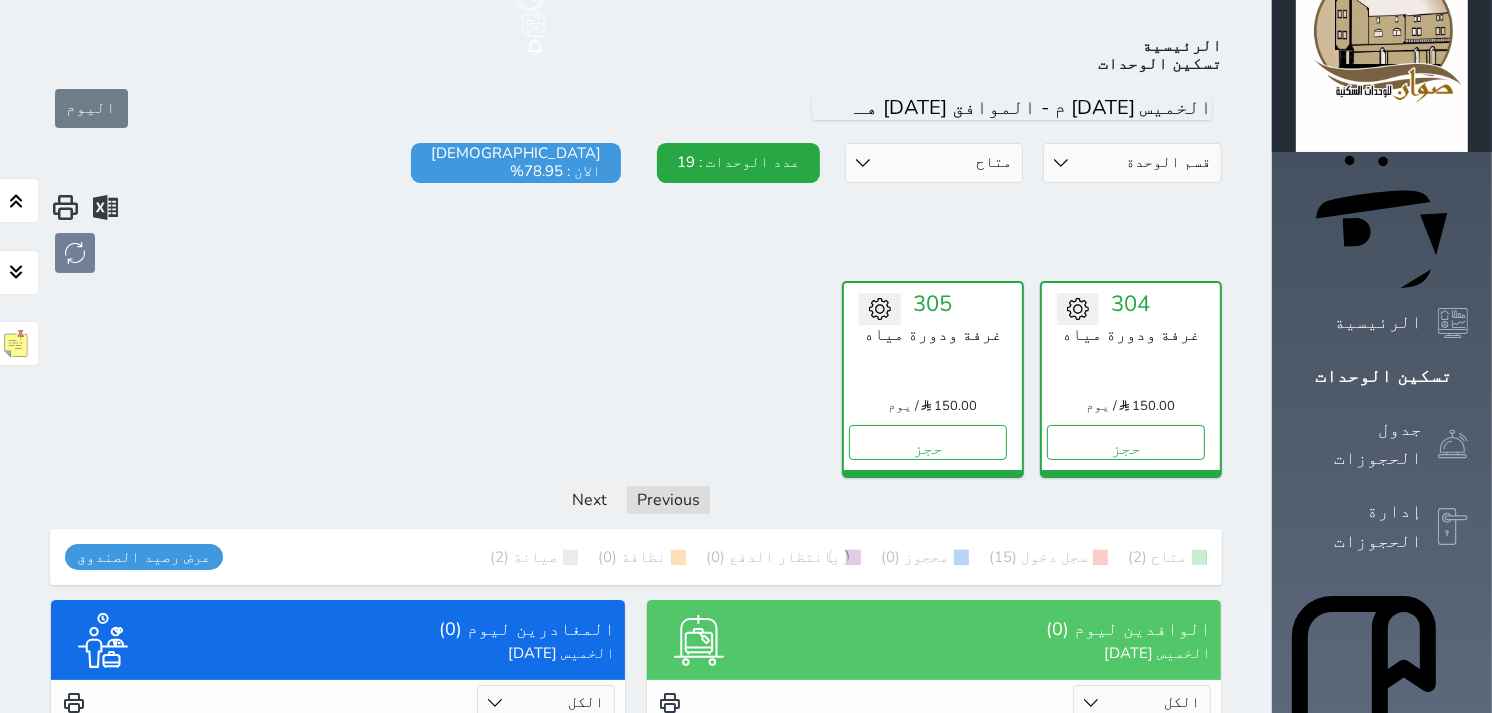 scroll, scrollTop: 77, scrollLeft: 0, axis: vertical 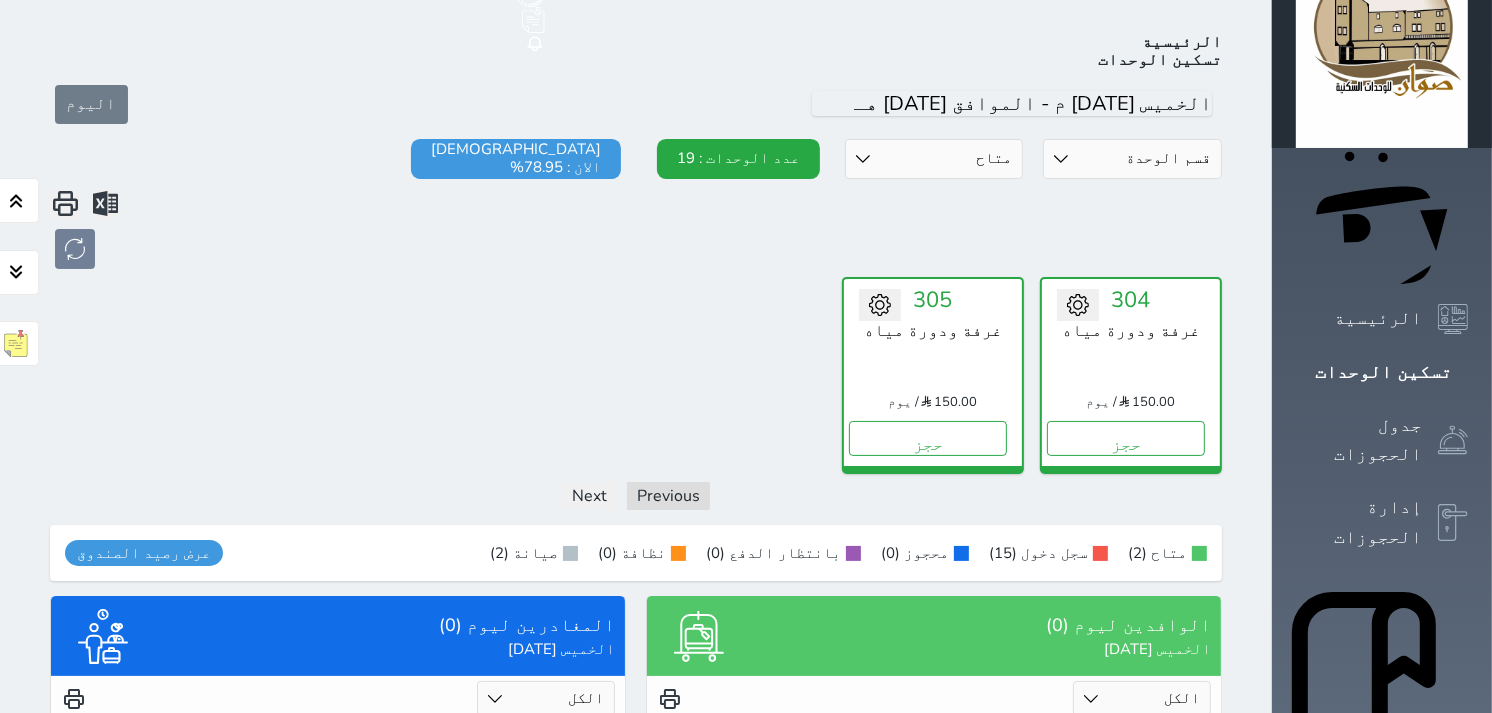 click on "Your browser does not support the audio element.
حجز جماعي جديد   حجز جديد             الرئيسية     تسكين الوحدات     جدول الحجوزات     إدارة الحجوزات     POS     الإدارة المالية     العملاء     تقييمات العملاء     الوحدات     الخدمات     التقارير     الإعدادات     الدعم الفني
أبيات صوان للوحدات السكنية
حجز جماعي جديد   حجز جديد   غير مرتبط مع منصة زاتكا المرحلة الثانية   غير مرتبط مع شموس   غير مرتبط مع المنصة الوطنية للرصد السياحي             إشعار   الغرفة   النزيل   المصدر
احمد المنصوري
الرئيسية   تسكين الوحدات       اليوم   قسم الوحدة   غرفة ودورة مياه غرفة وصالة   متاح" at bounding box center [746, 279] 